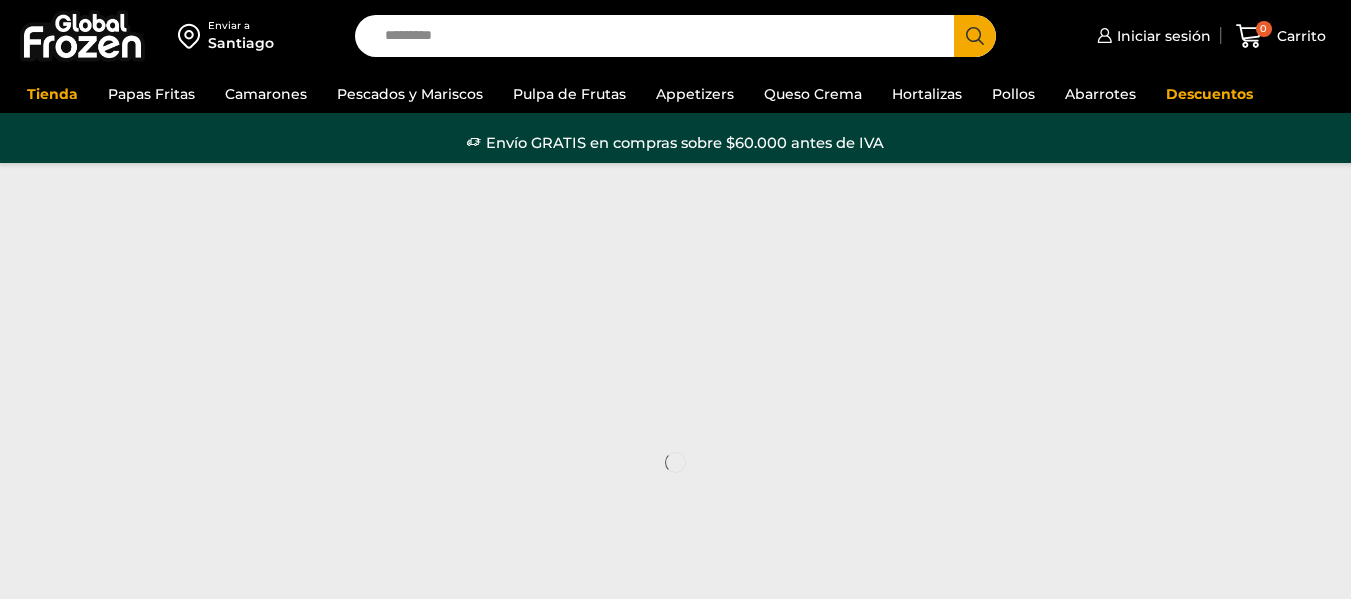 scroll, scrollTop: 0, scrollLeft: 0, axis: both 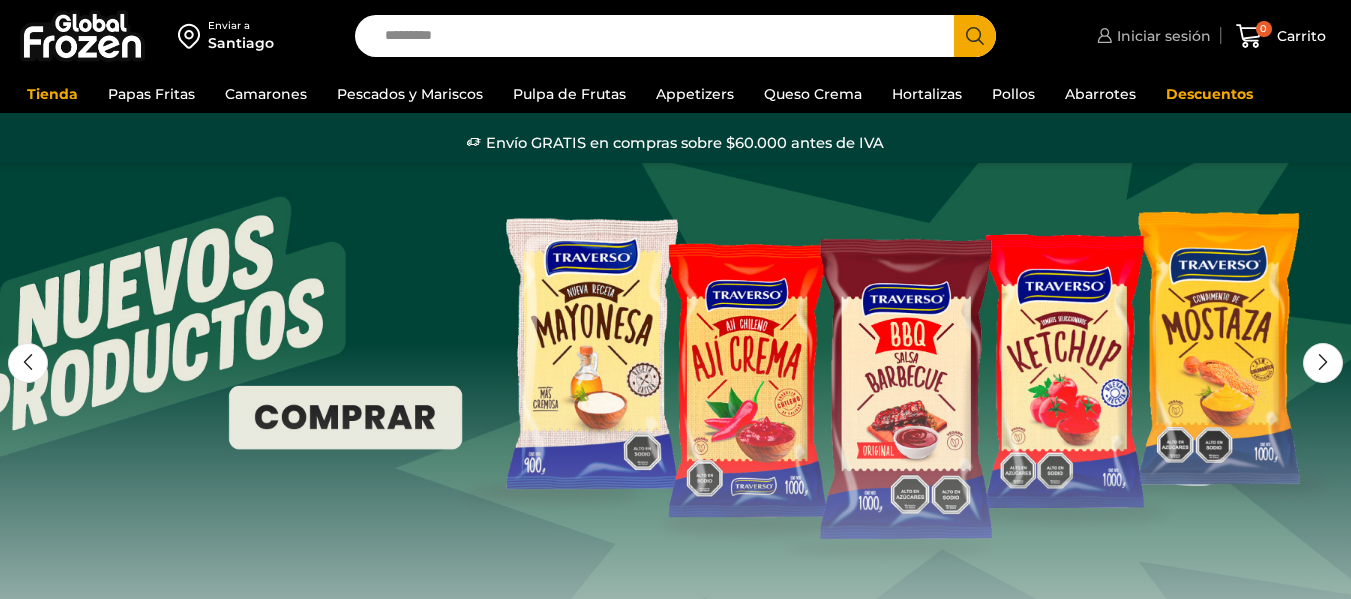 click on "Iniciar sesión" at bounding box center [1161, 36] 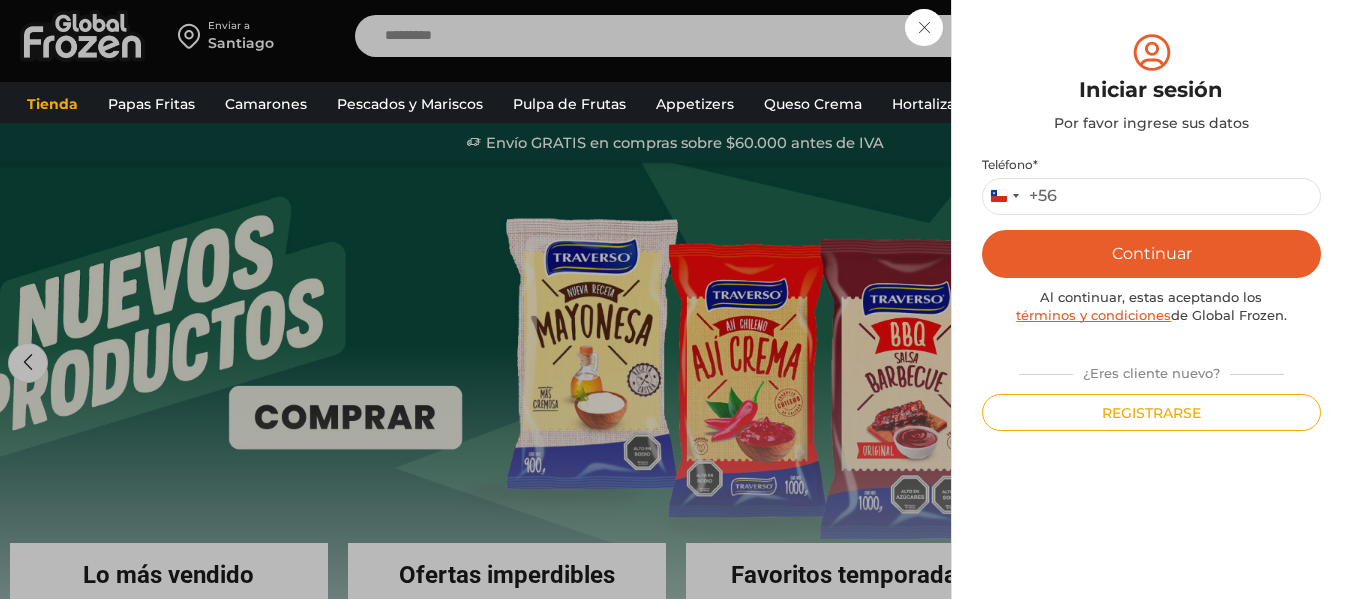 scroll, scrollTop: 0, scrollLeft: 0, axis: both 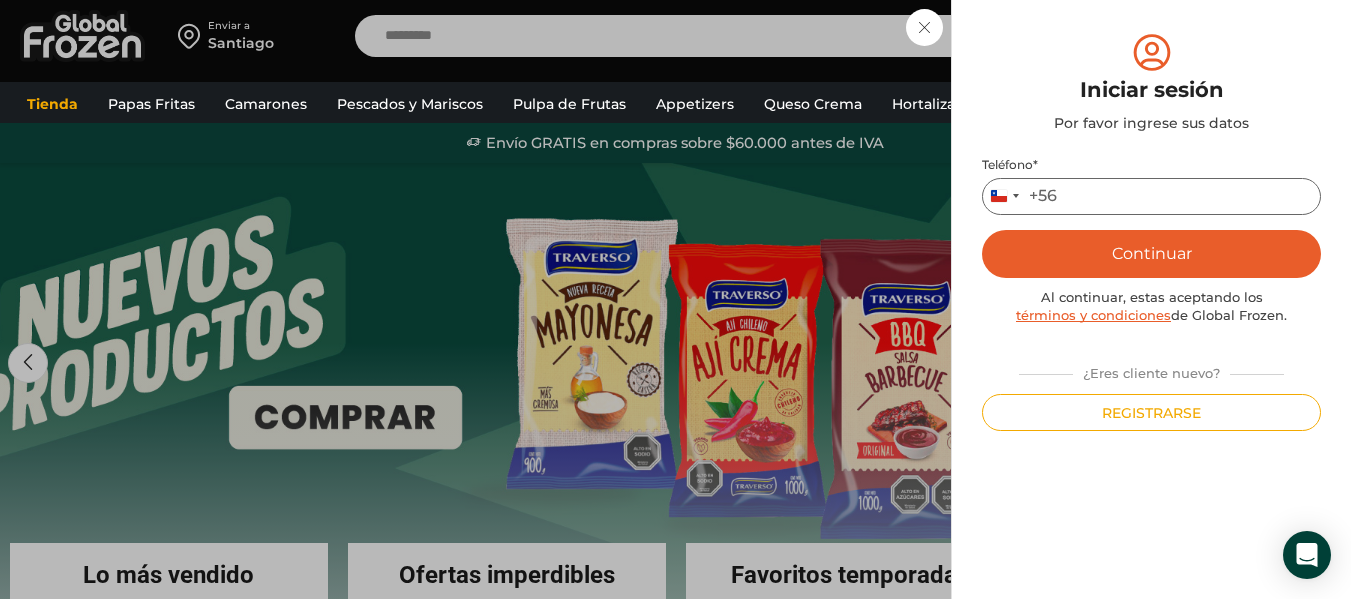 click on "Teléfono
*" at bounding box center (1151, 196) 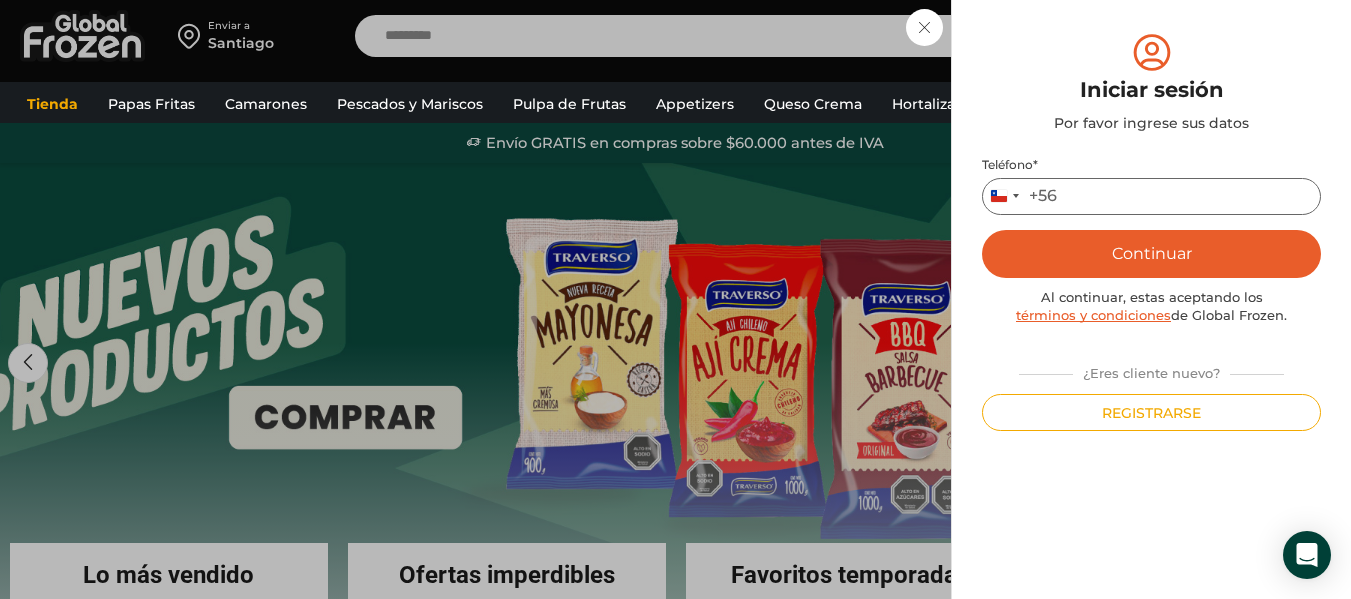 type on "*********" 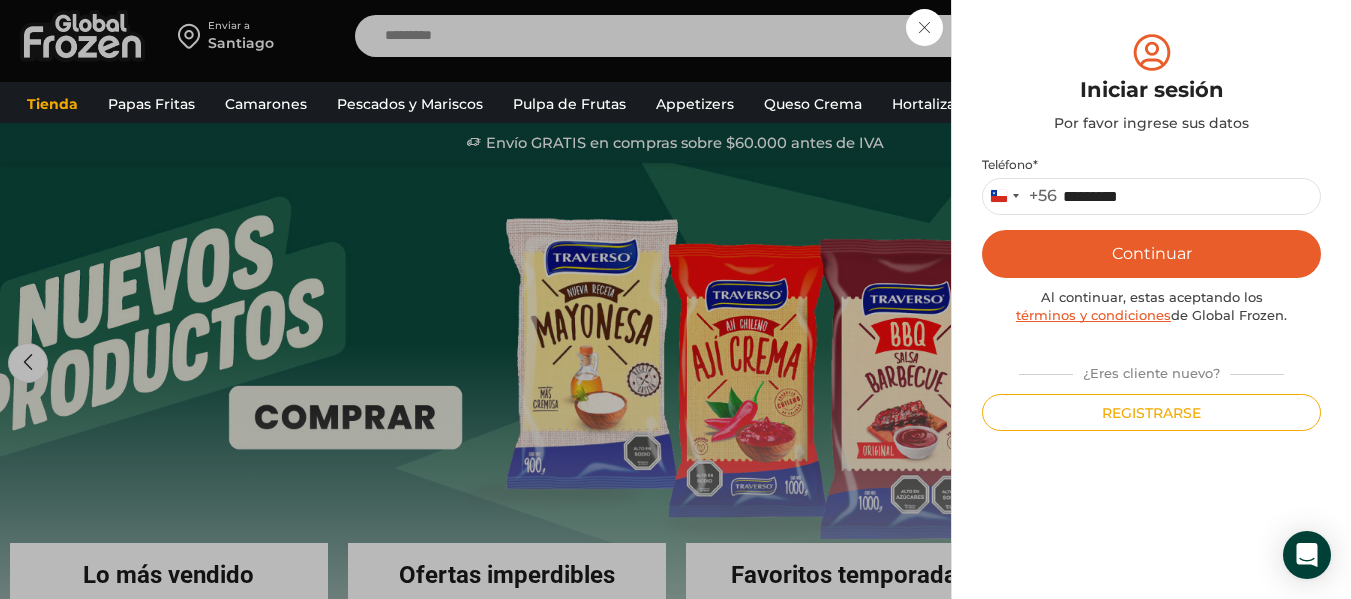 click on "Continuar" at bounding box center (1151, 254) 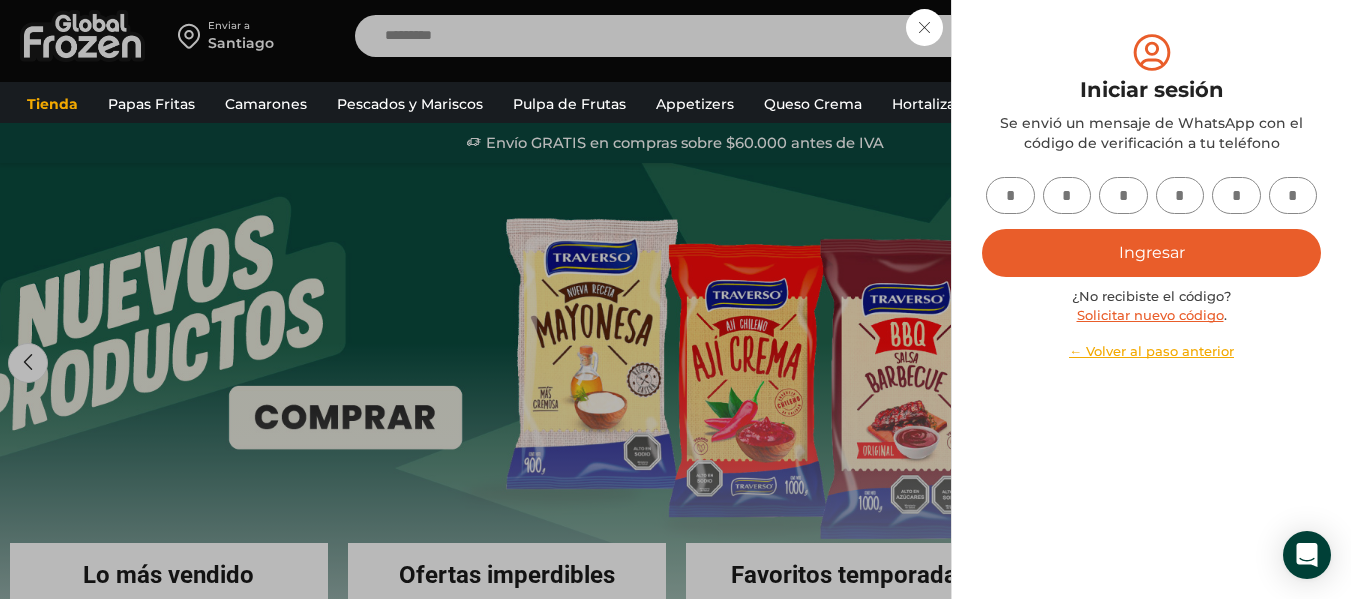 click at bounding box center [1010, 195] 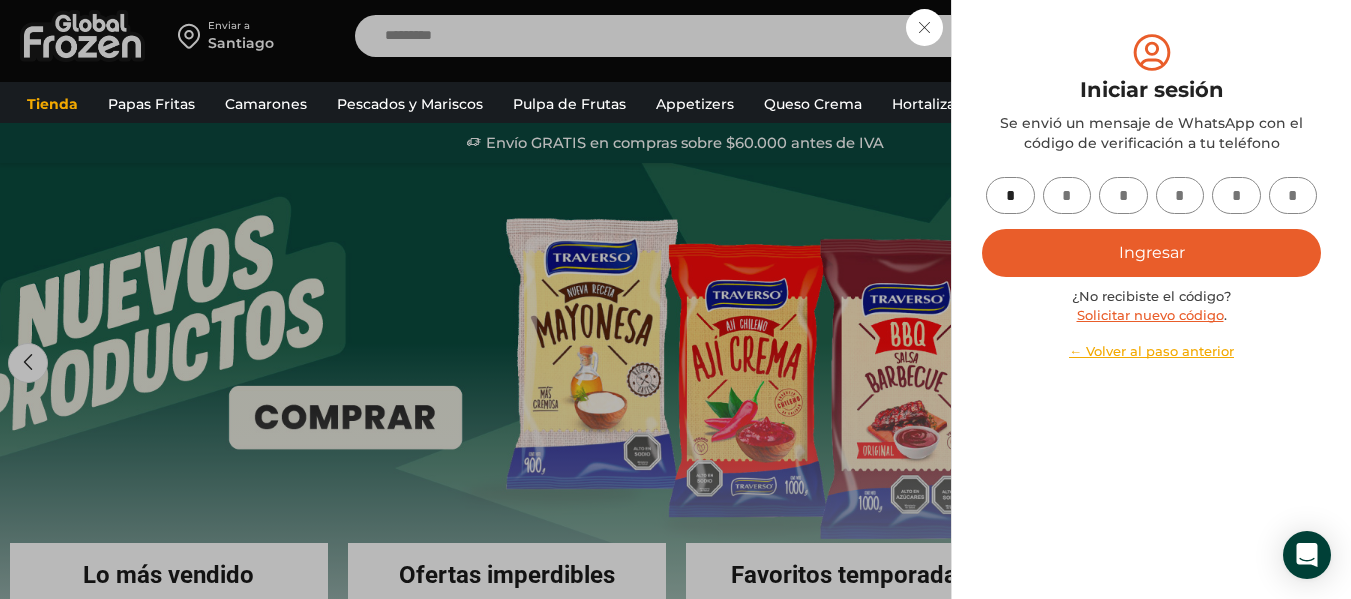 type on "*" 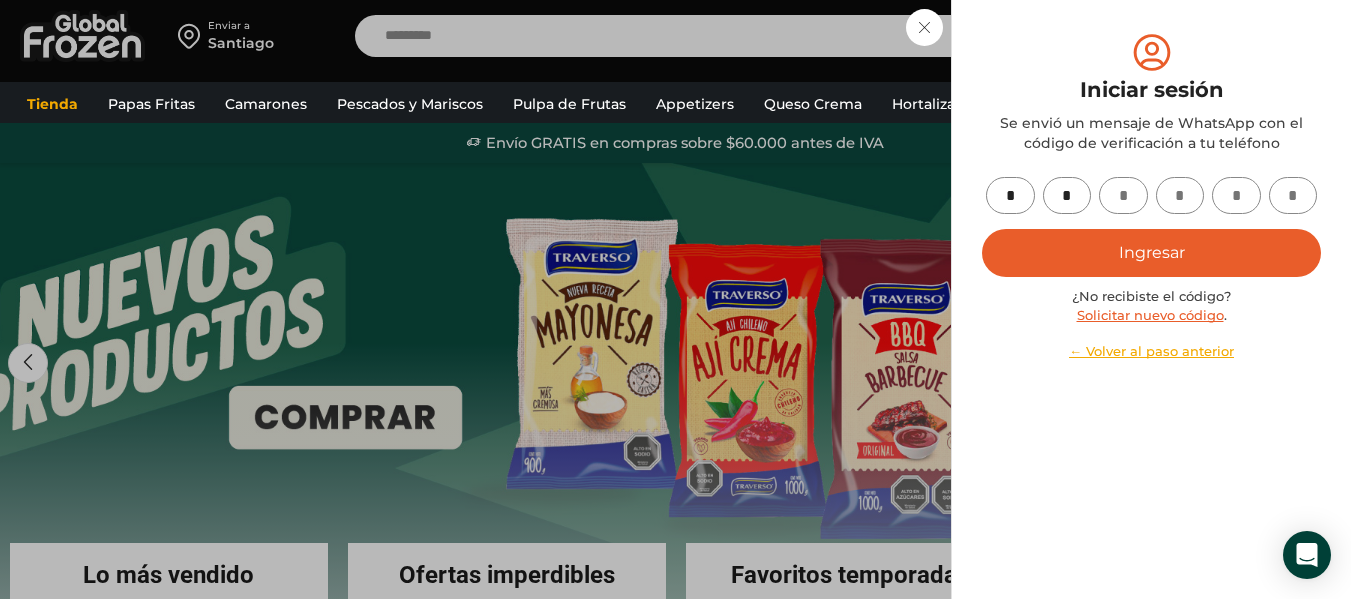 type on "*" 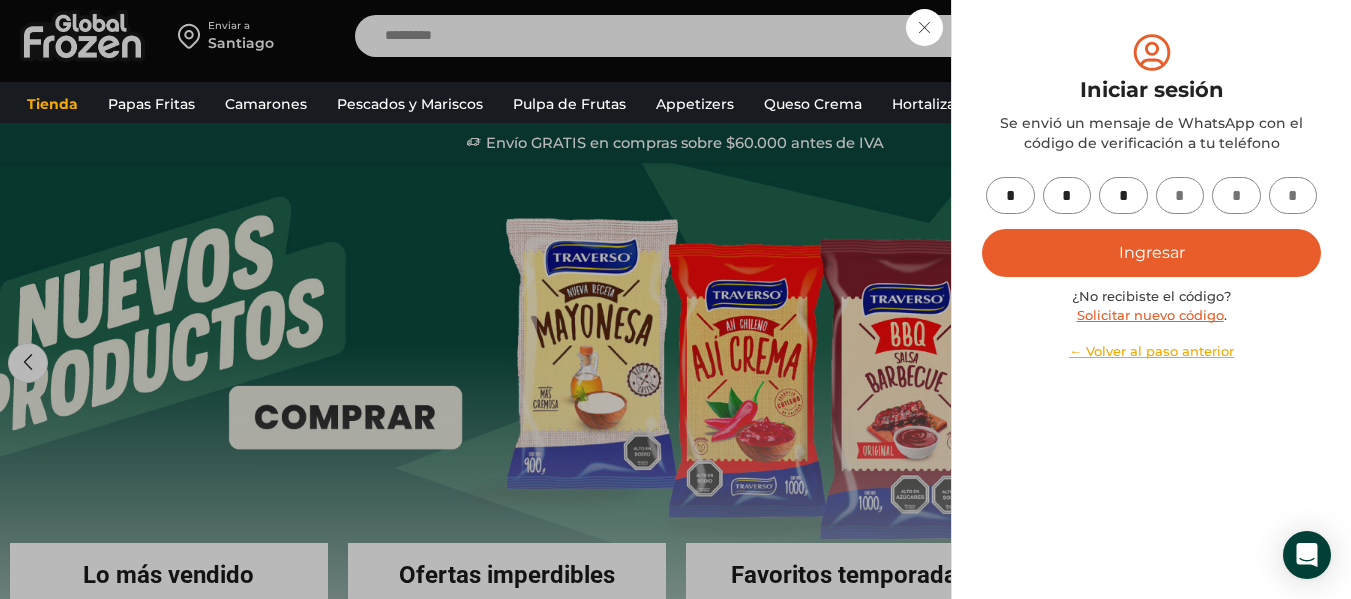type on "*" 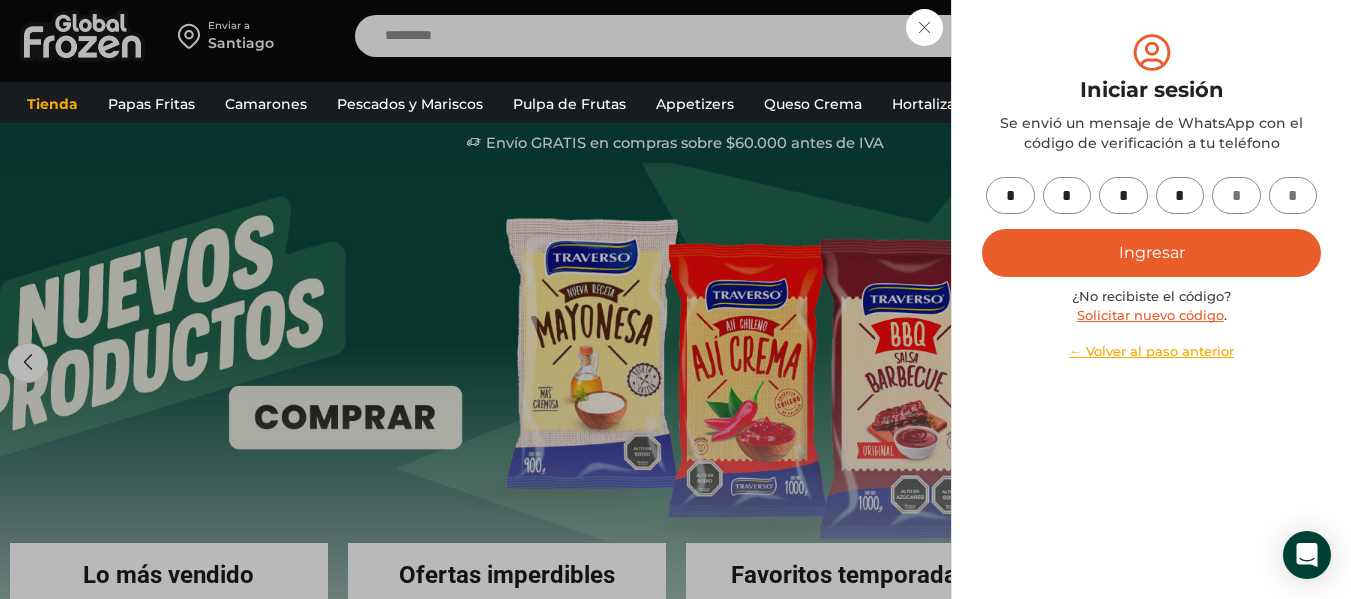 type on "*" 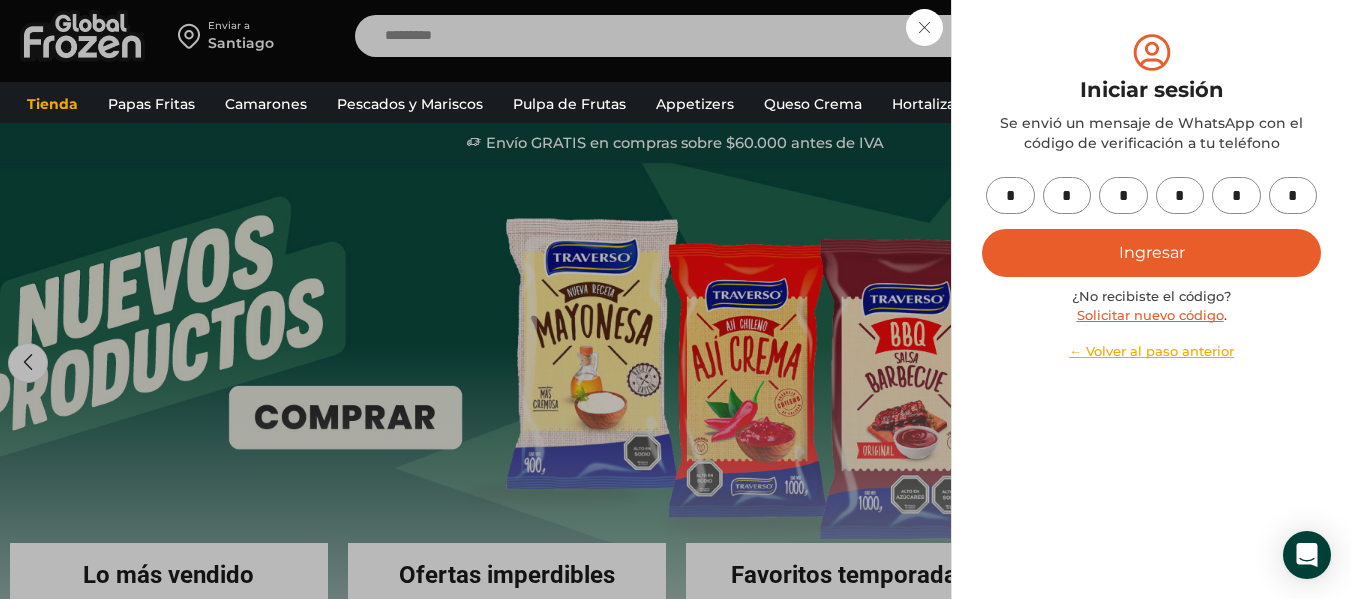 type on "*" 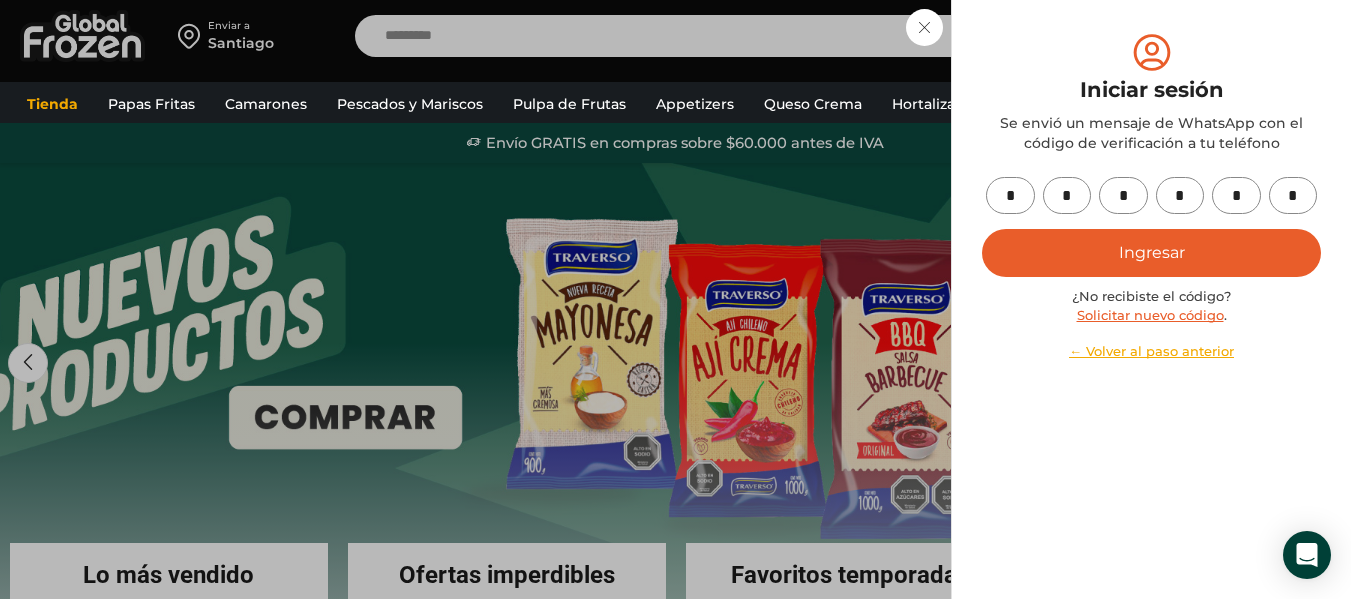 click on "Ingresar" at bounding box center (1151, 253) 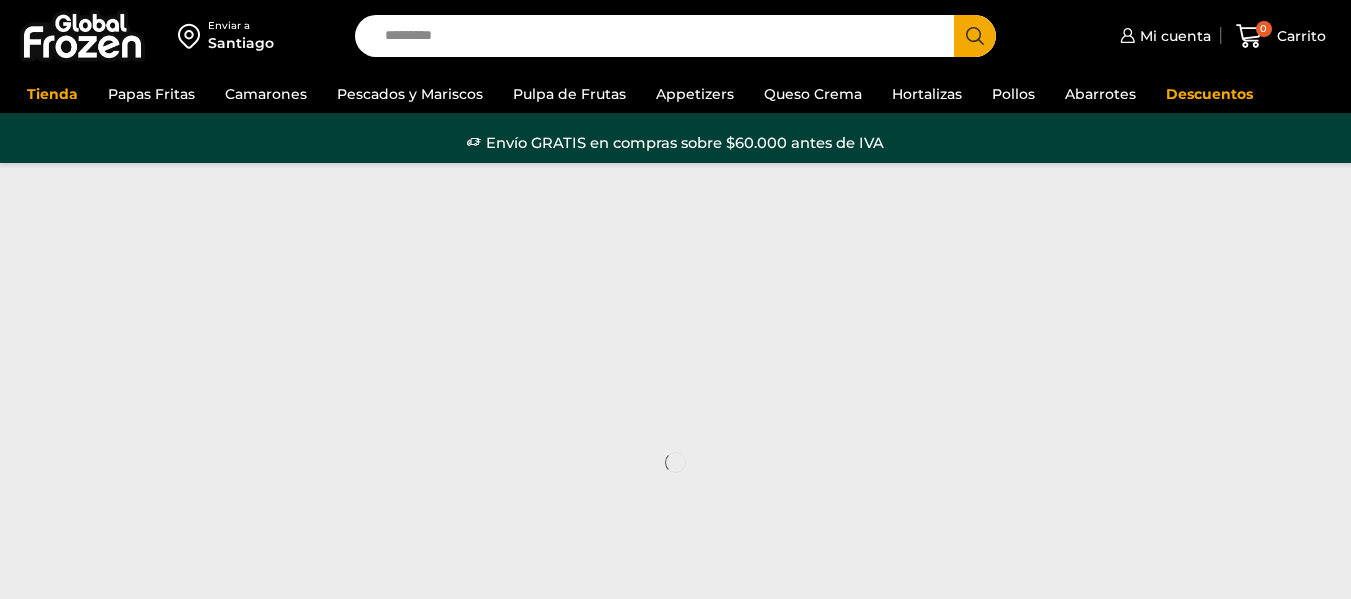 scroll, scrollTop: 0, scrollLeft: 0, axis: both 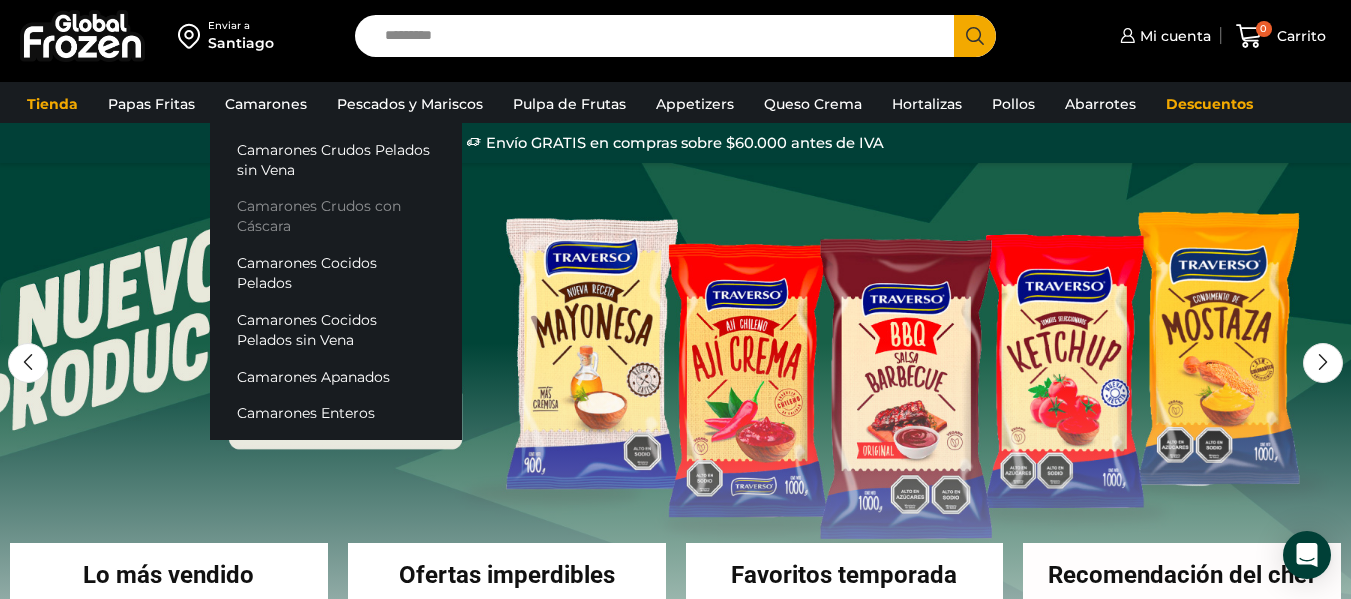click on "Camarones Crudos con Cáscara" at bounding box center [336, 216] 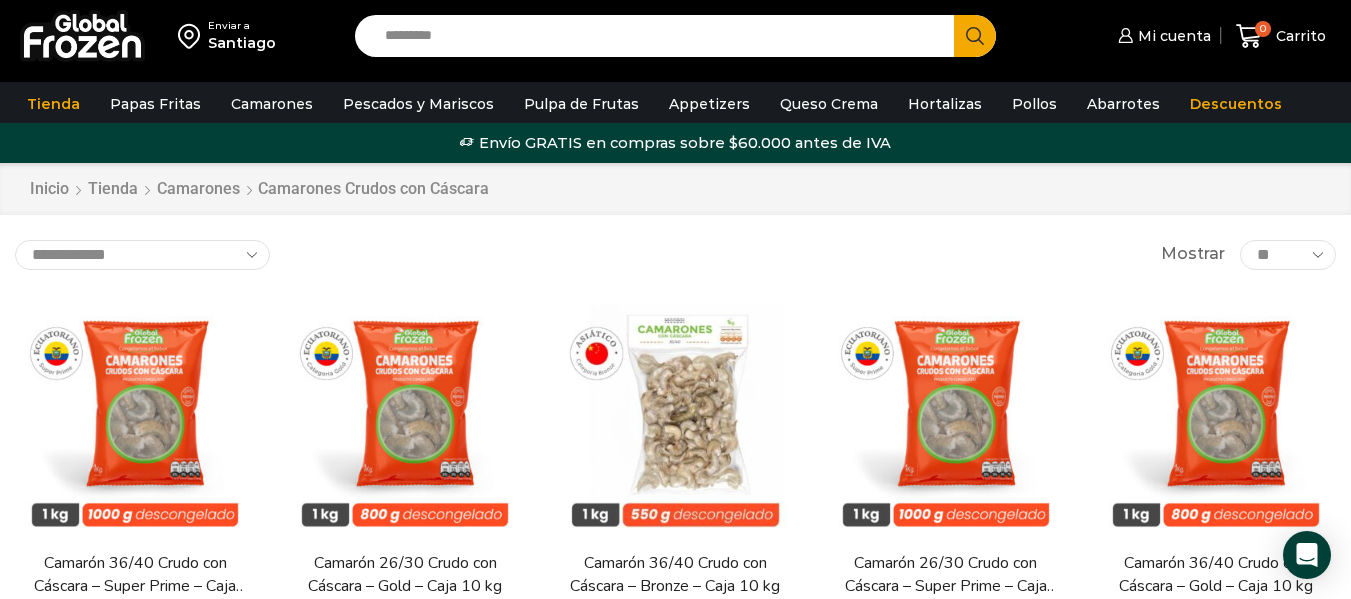scroll, scrollTop: 0, scrollLeft: 0, axis: both 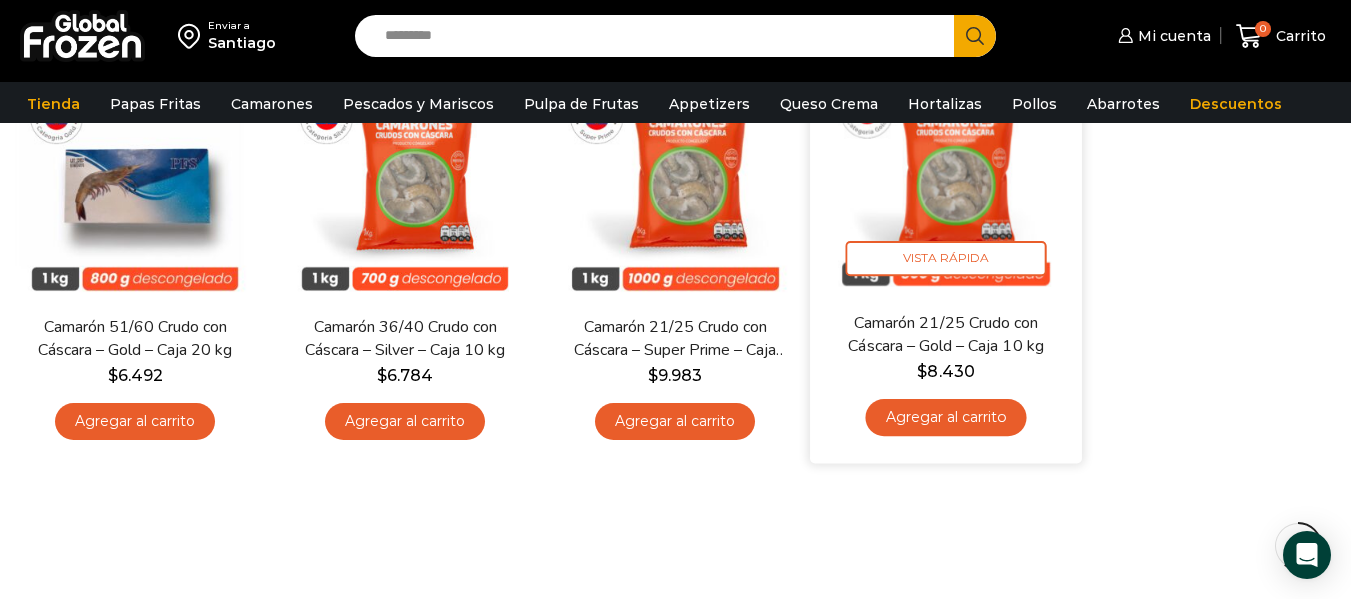 click on "Agregar al carrito" at bounding box center [945, 417] 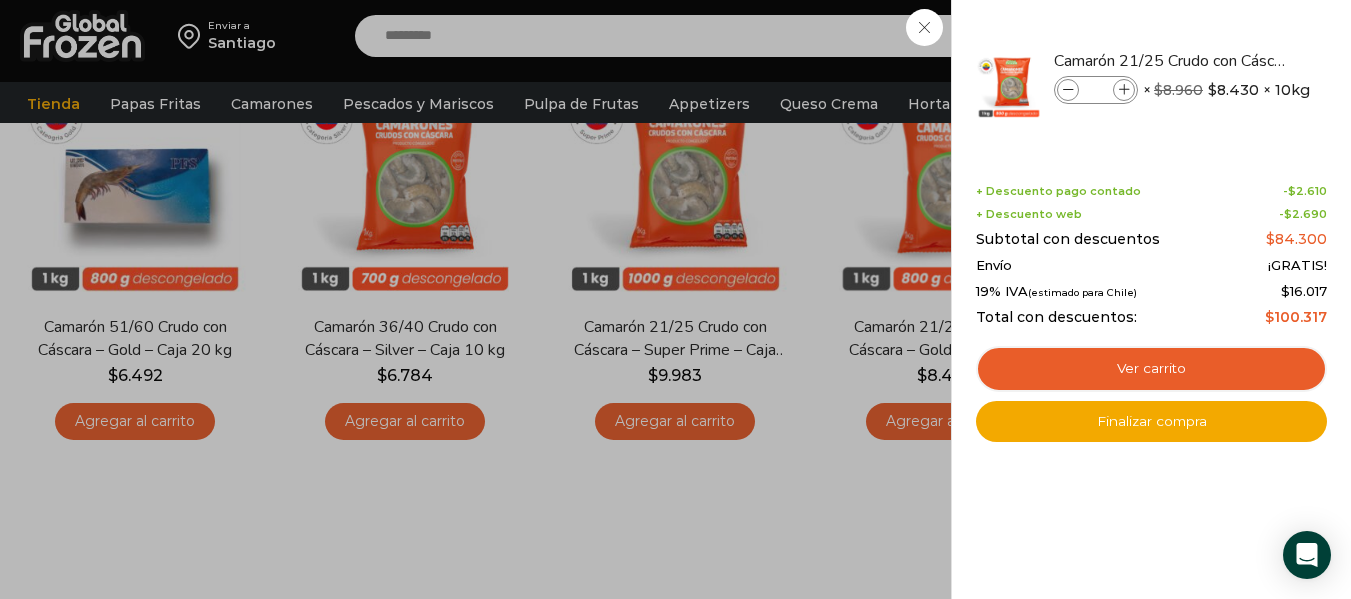 click on "1
Carrito
1
1
Shopping Cart
*" at bounding box center (1281, 36) 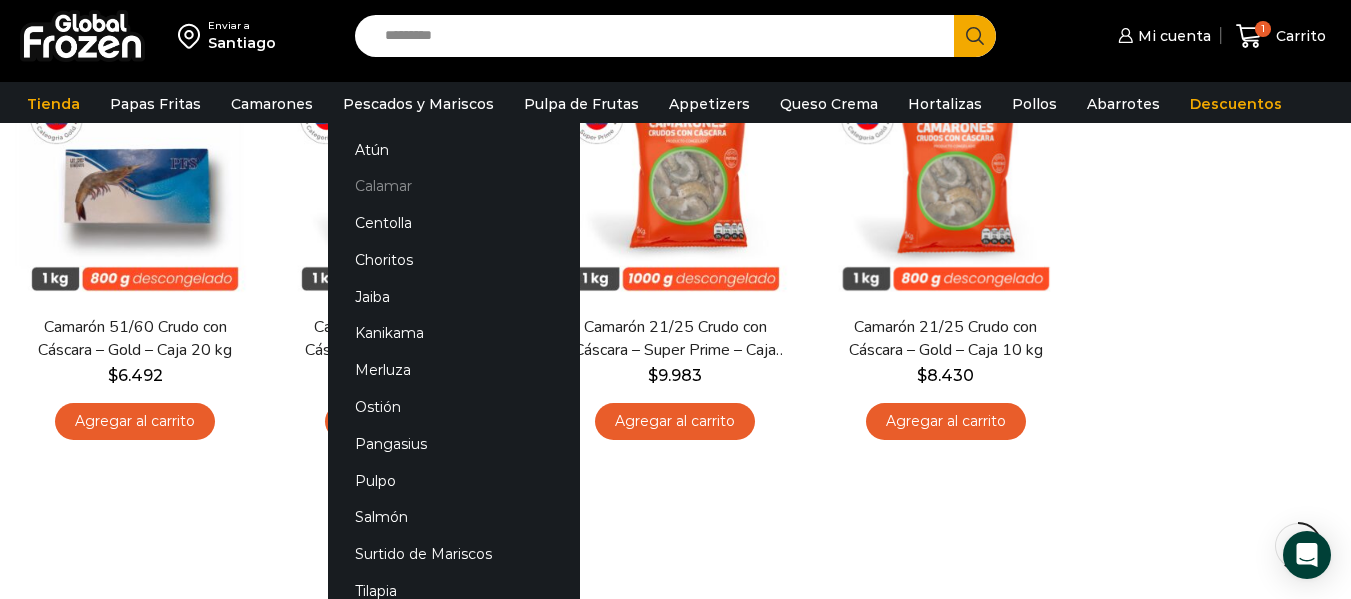 click on "Calamar" at bounding box center (454, 186) 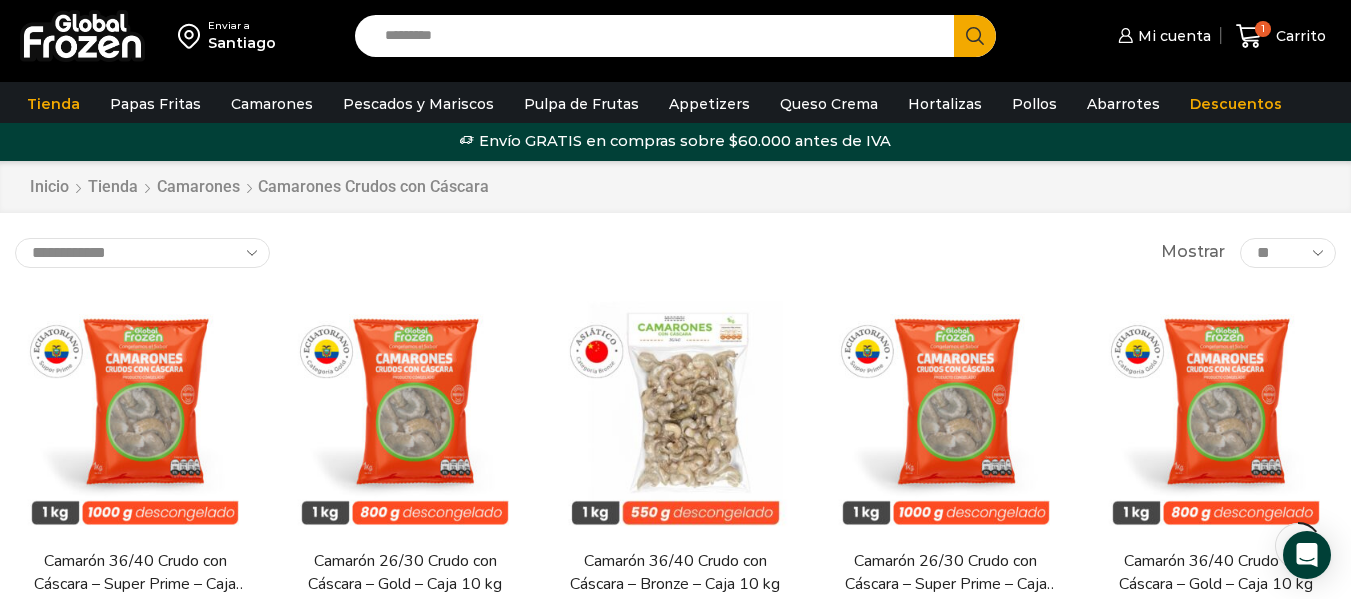 scroll, scrollTop: 0, scrollLeft: 0, axis: both 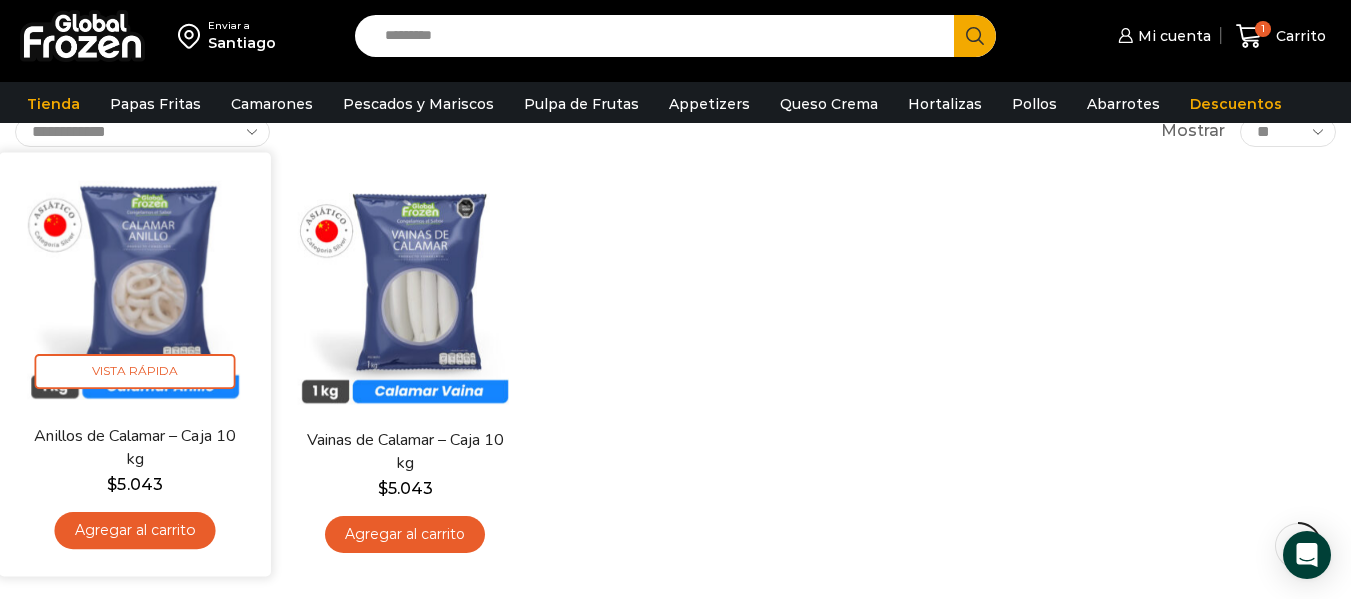 click on "Agregar al carrito" at bounding box center (135, 530) 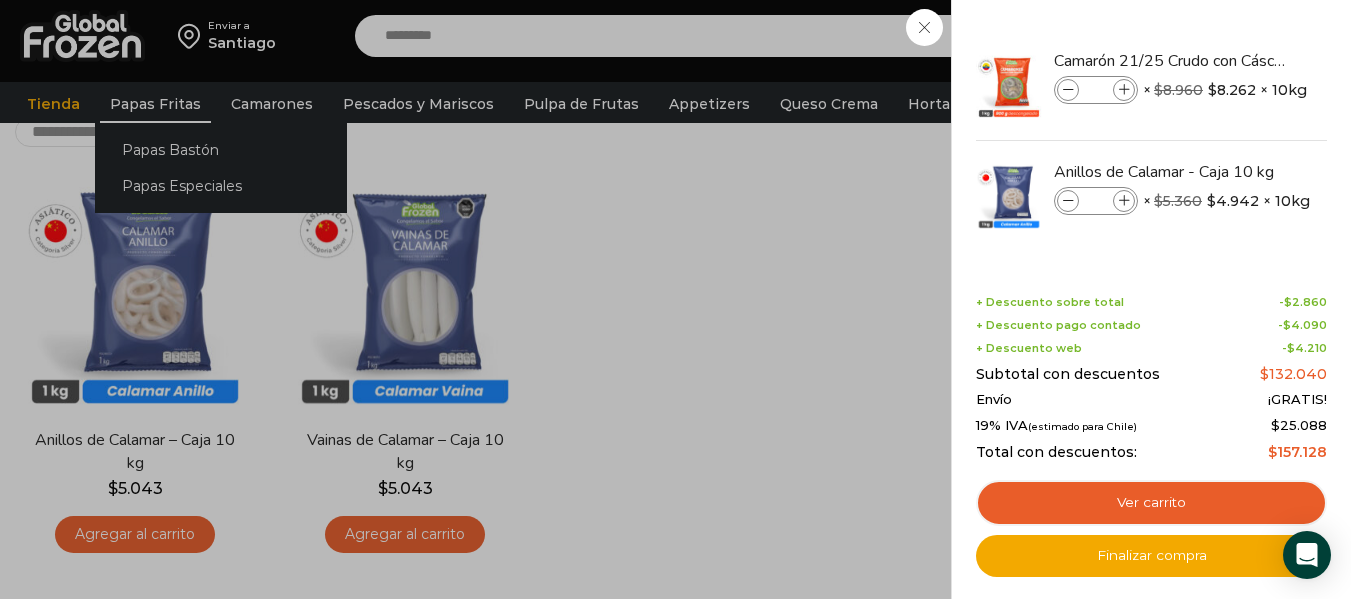 click on "2
Carrito
2
2
Shopping Cart
*" at bounding box center (1281, 36) 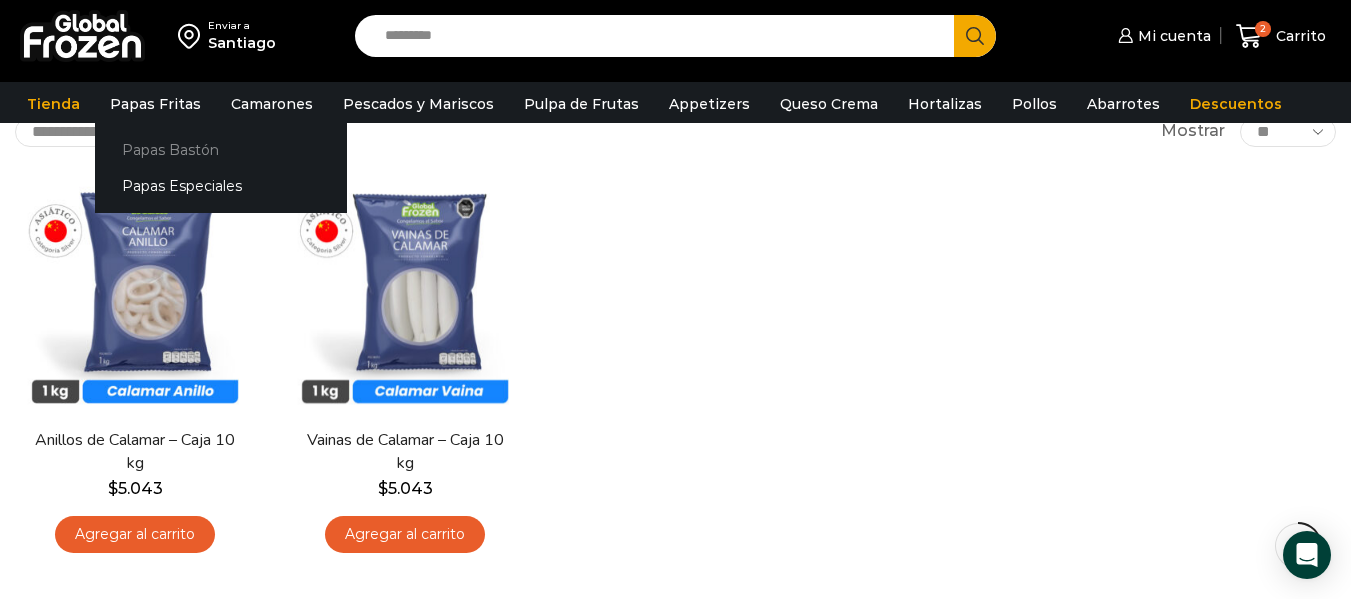 click on "Papas Bastón" at bounding box center [221, 149] 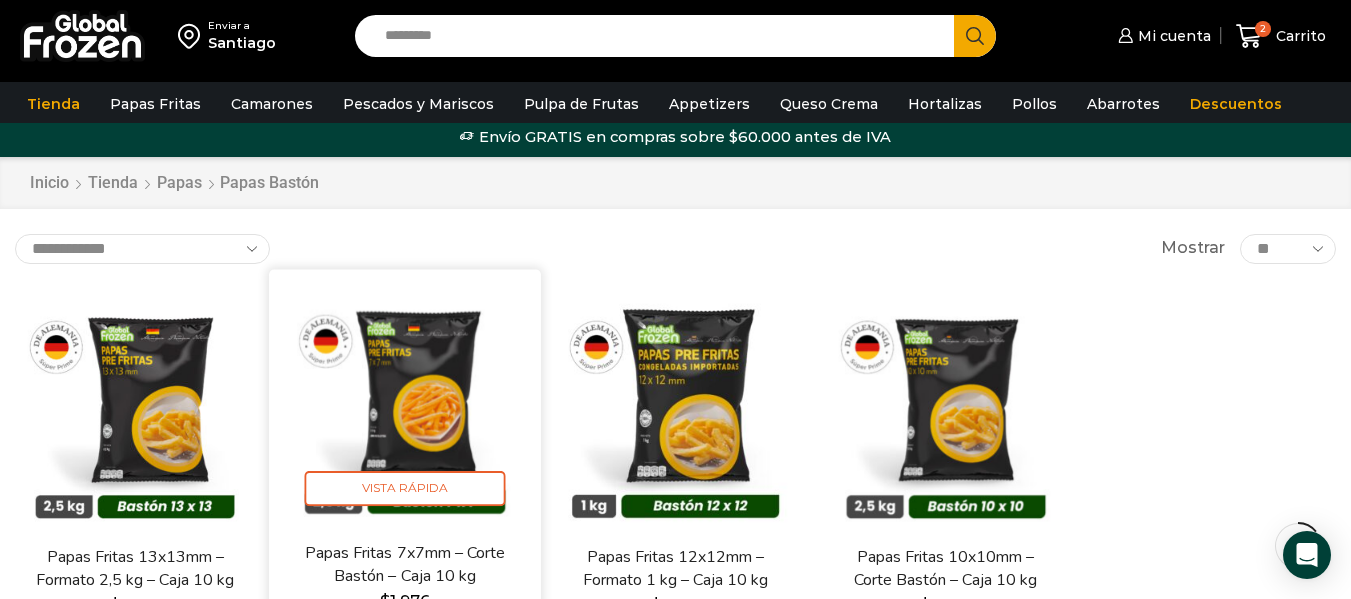 scroll, scrollTop: 133, scrollLeft: 0, axis: vertical 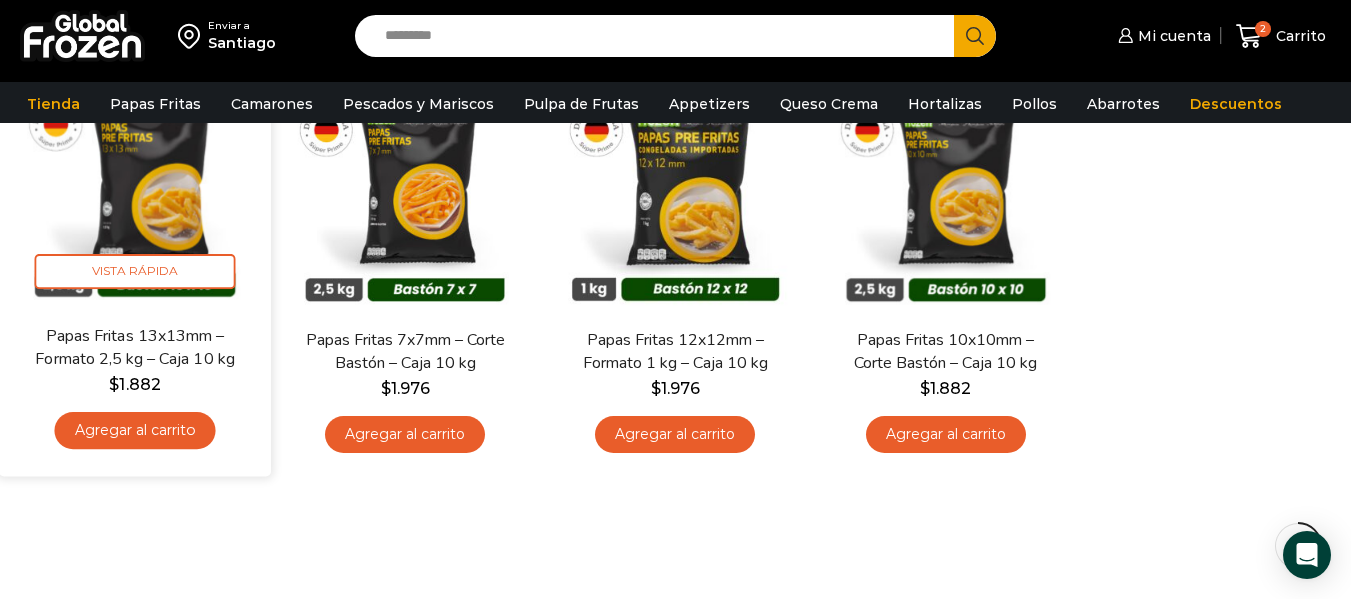 click on "Agregar al carrito" at bounding box center (135, 430) 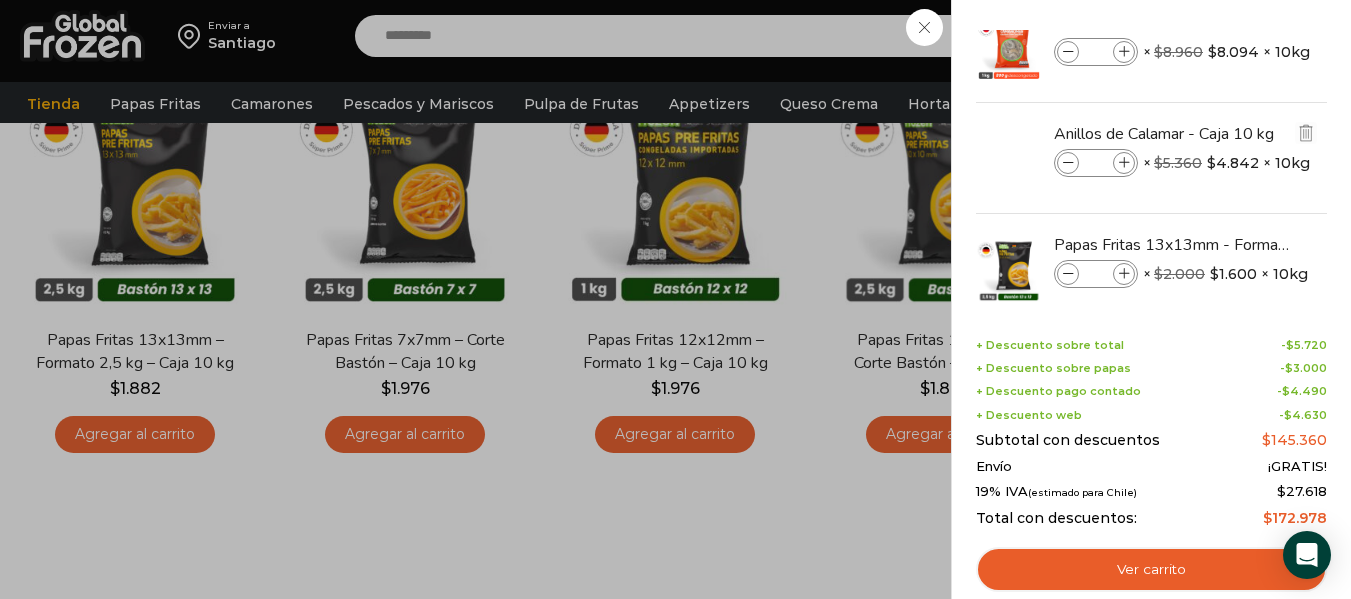 scroll, scrollTop: 68, scrollLeft: 0, axis: vertical 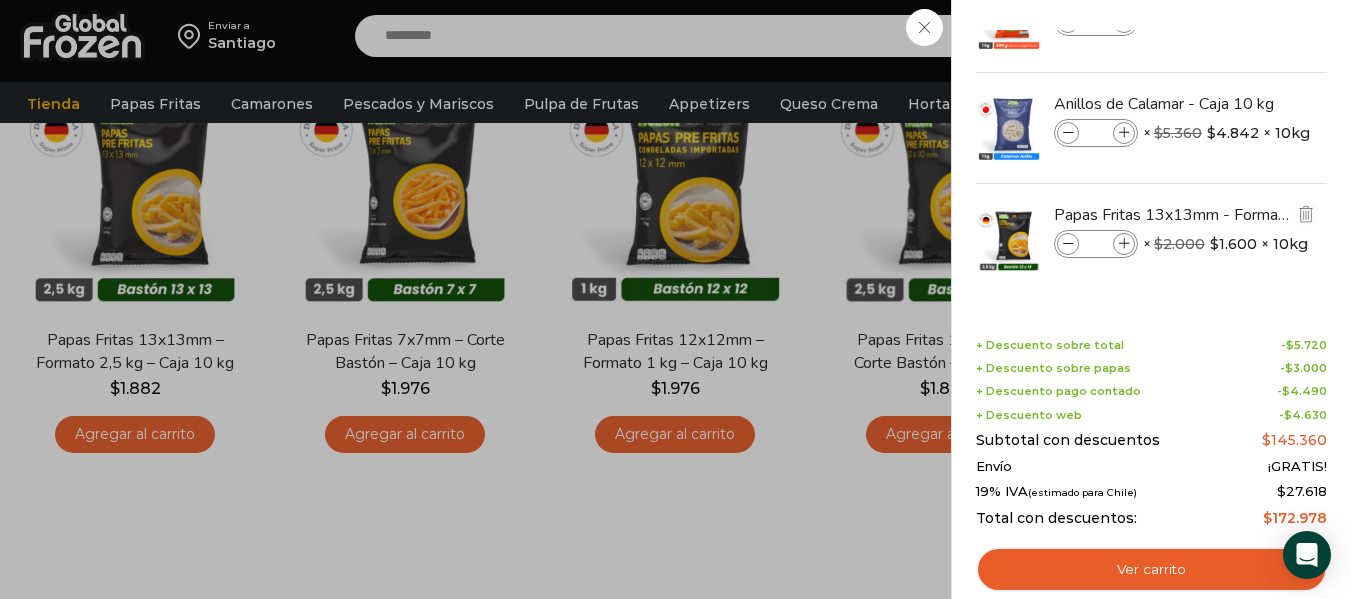 click at bounding box center [1124, 244] 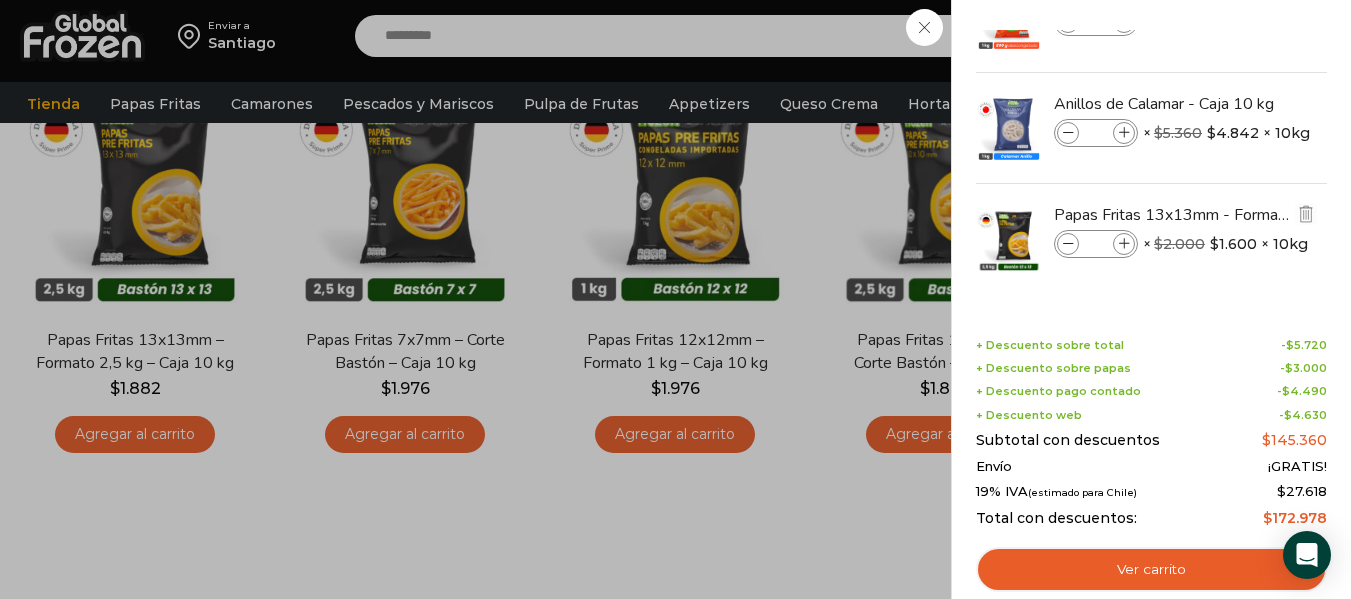 click at bounding box center (1124, 244) 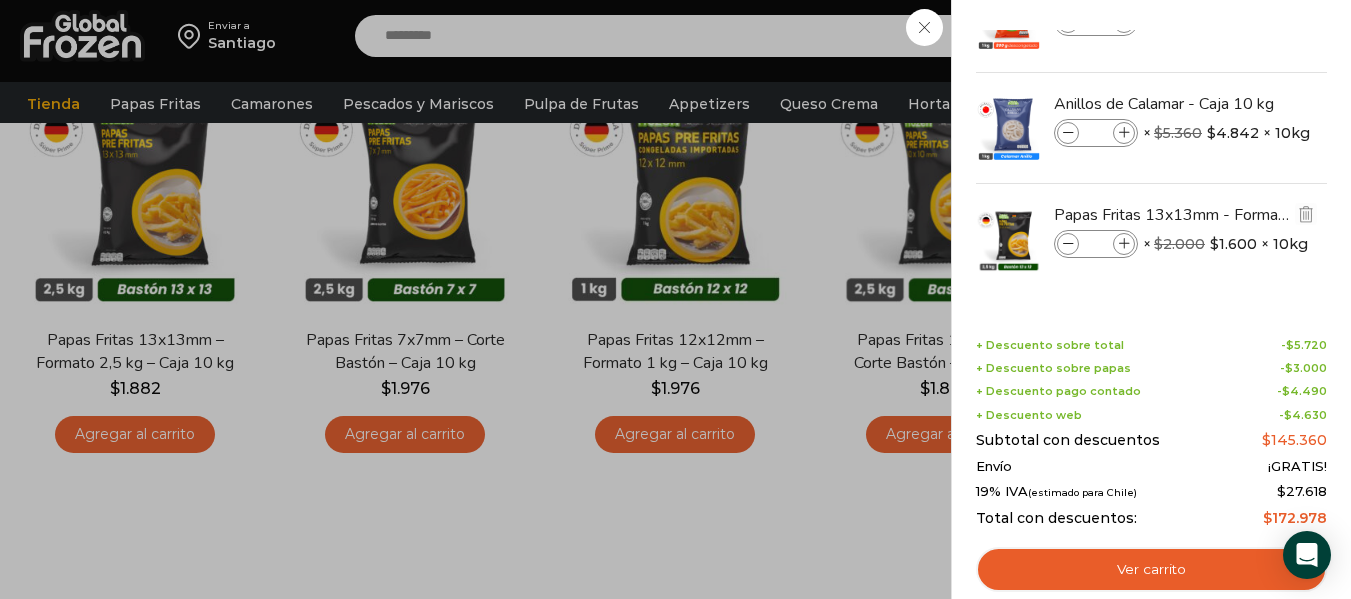 click at bounding box center [1124, 244] 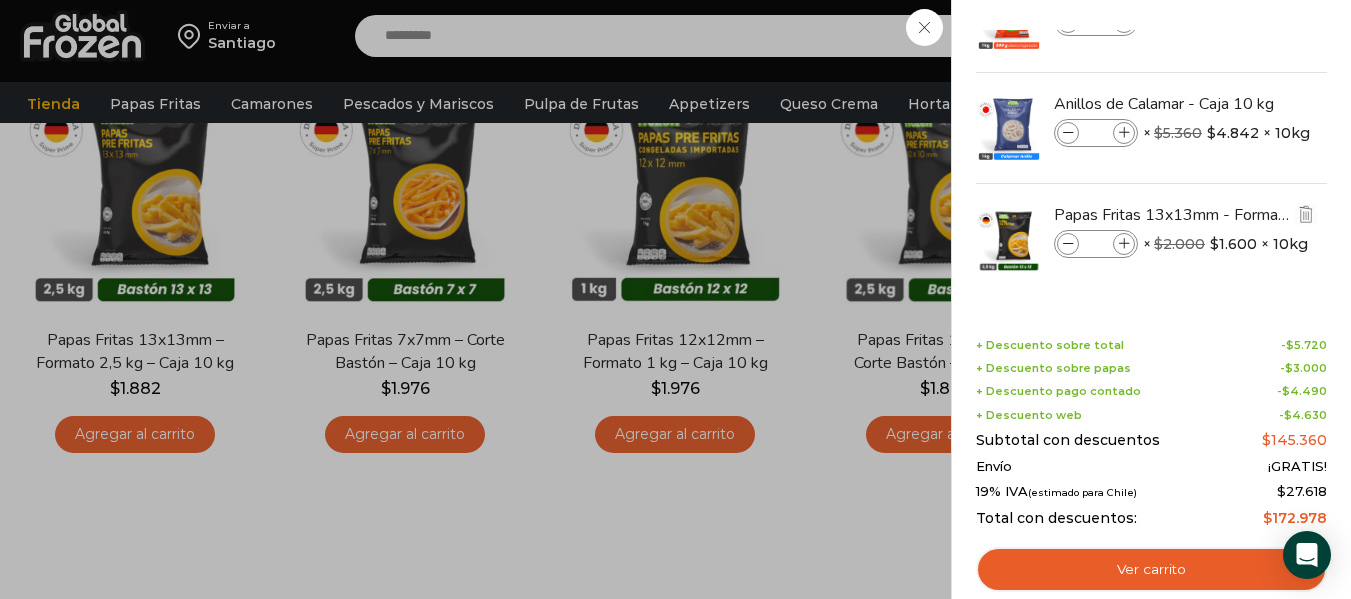 click at bounding box center (1068, 244) 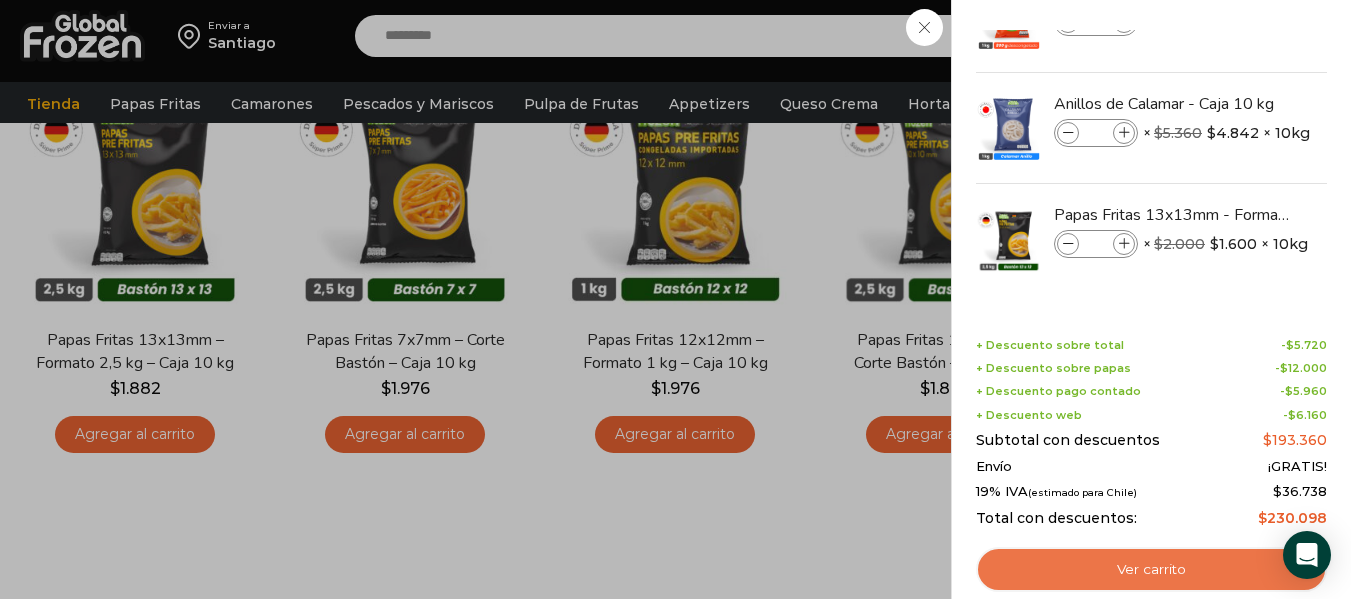 click on "Ver carrito" at bounding box center [1151, 570] 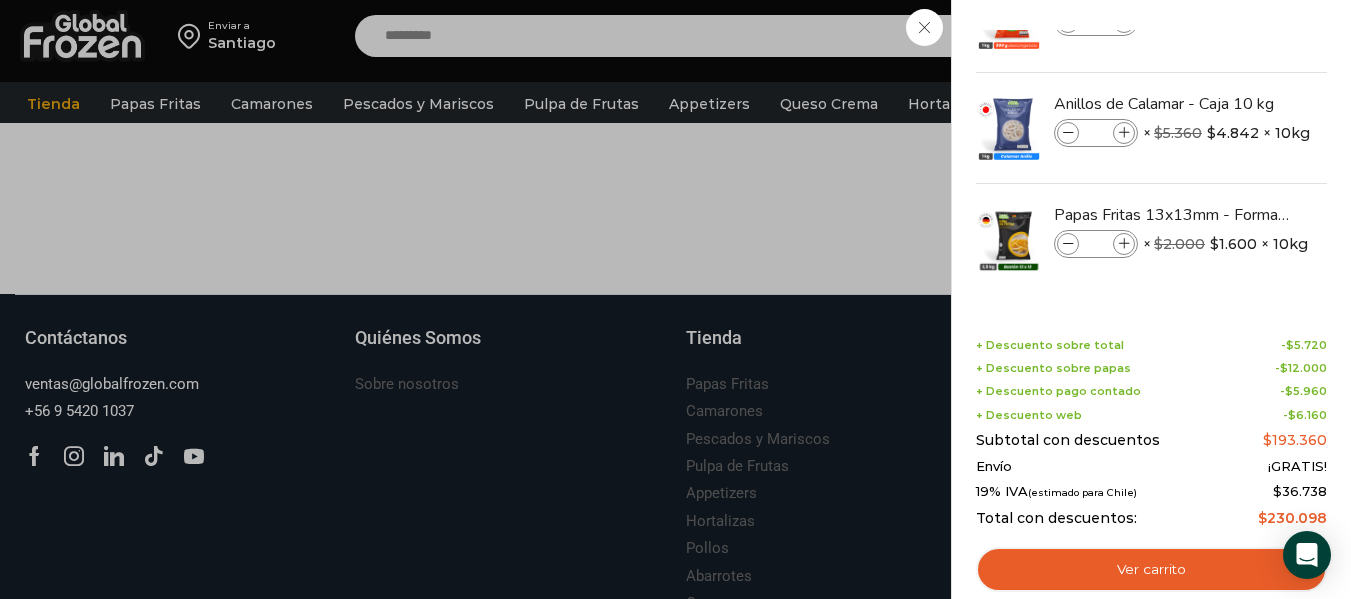 scroll, scrollTop: 667, scrollLeft: 0, axis: vertical 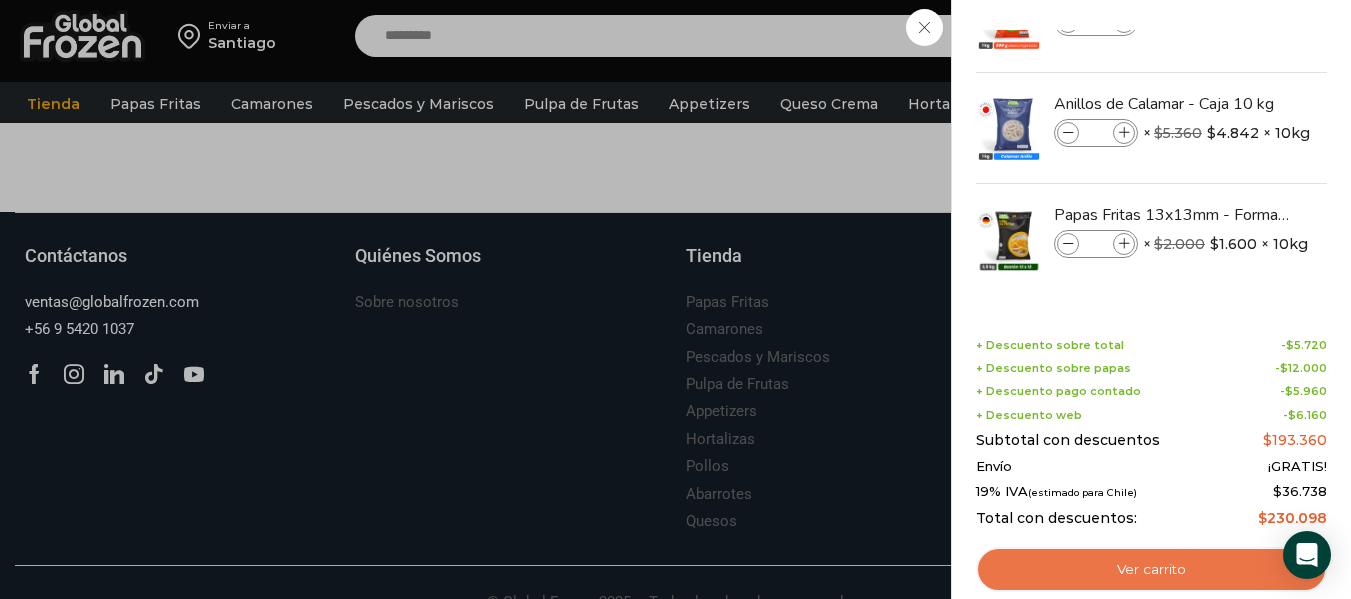 click on "Ver carrito" at bounding box center (1151, 570) 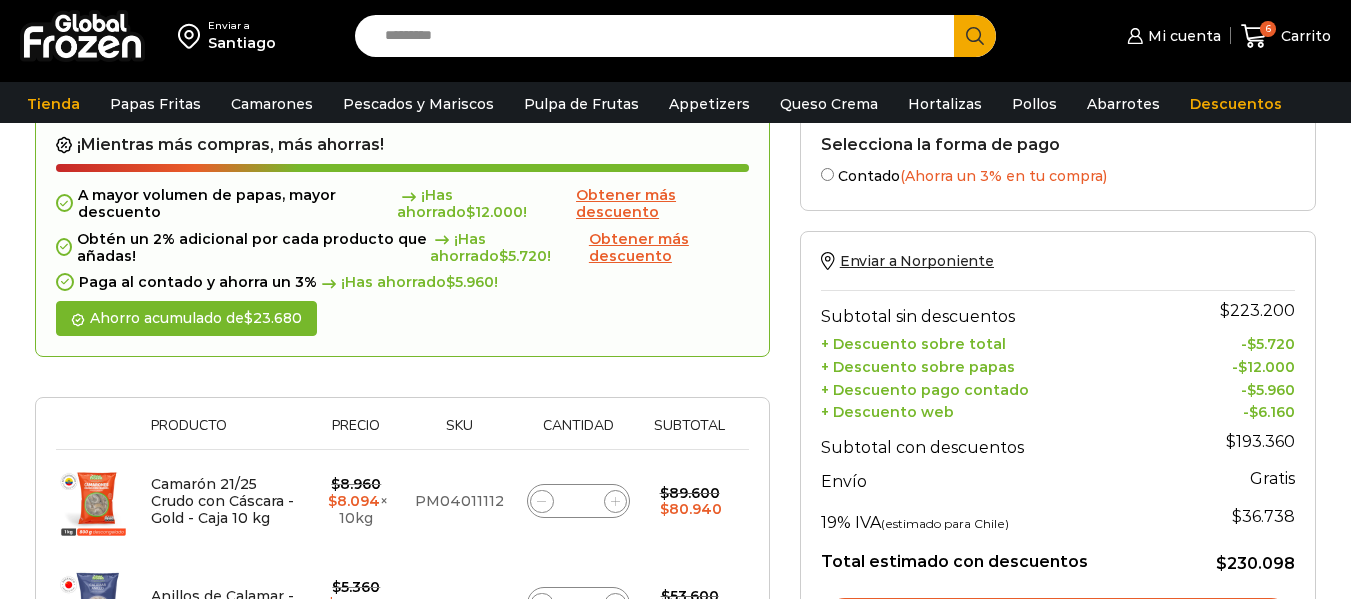 scroll, scrollTop: 233, scrollLeft: 0, axis: vertical 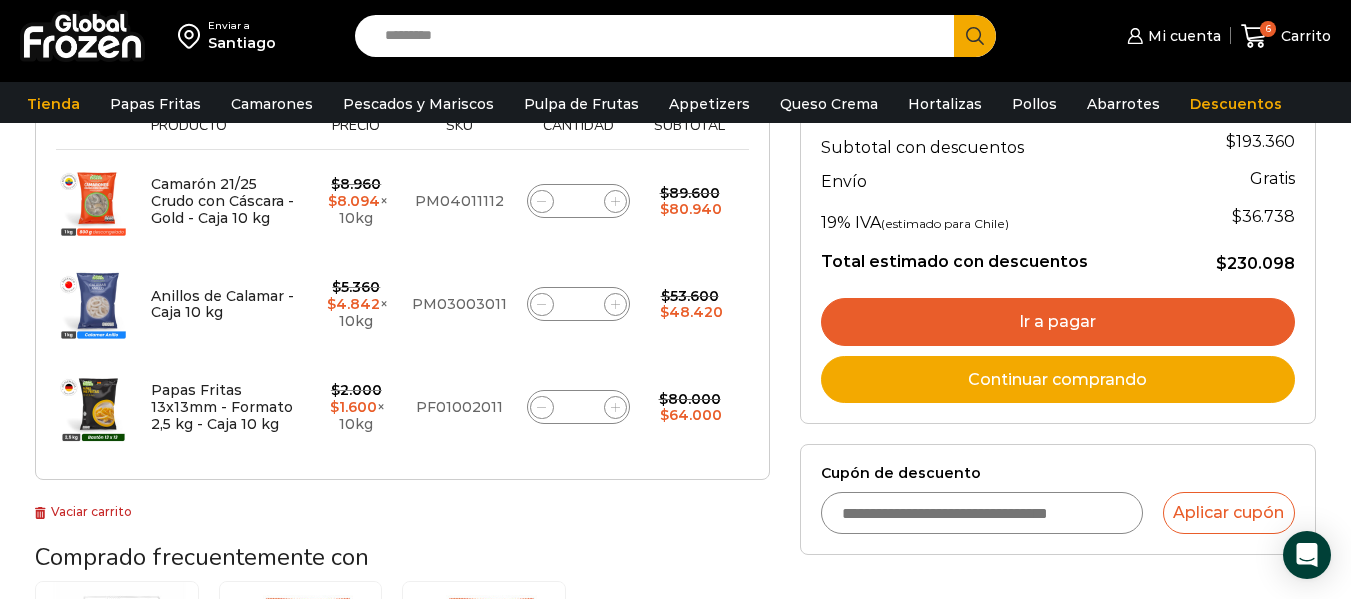 click on "Ir a pagar" at bounding box center (1058, 322) 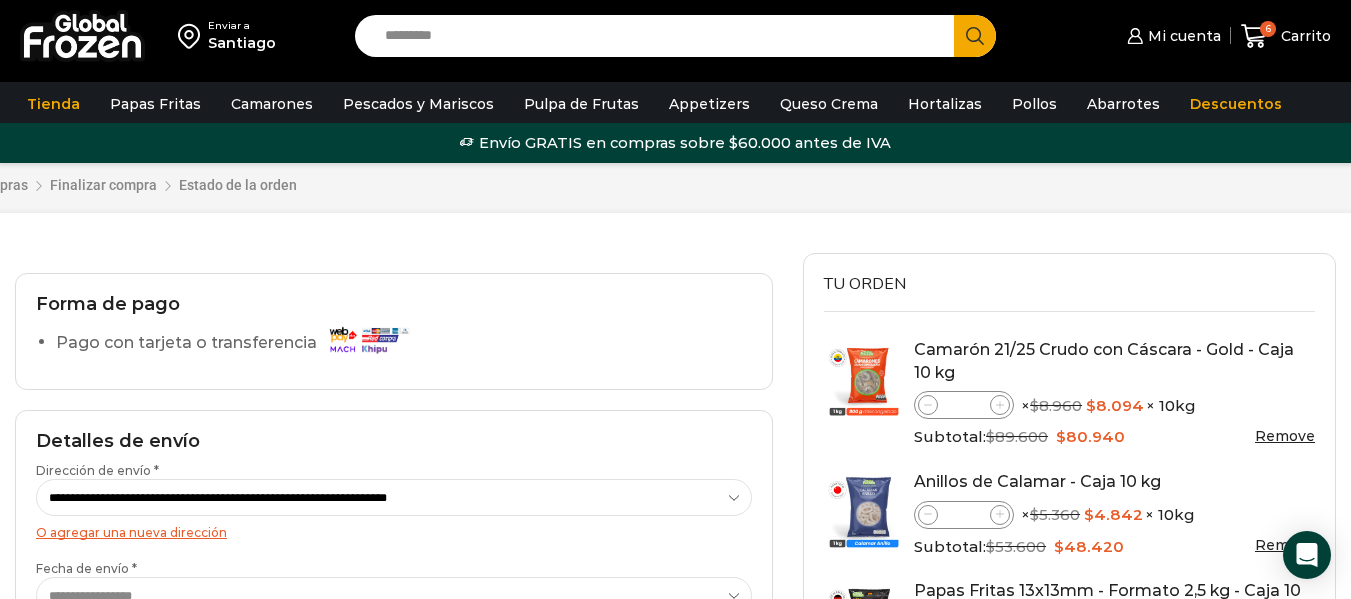 scroll, scrollTop: 0, scrollLeft: 0, axis: both 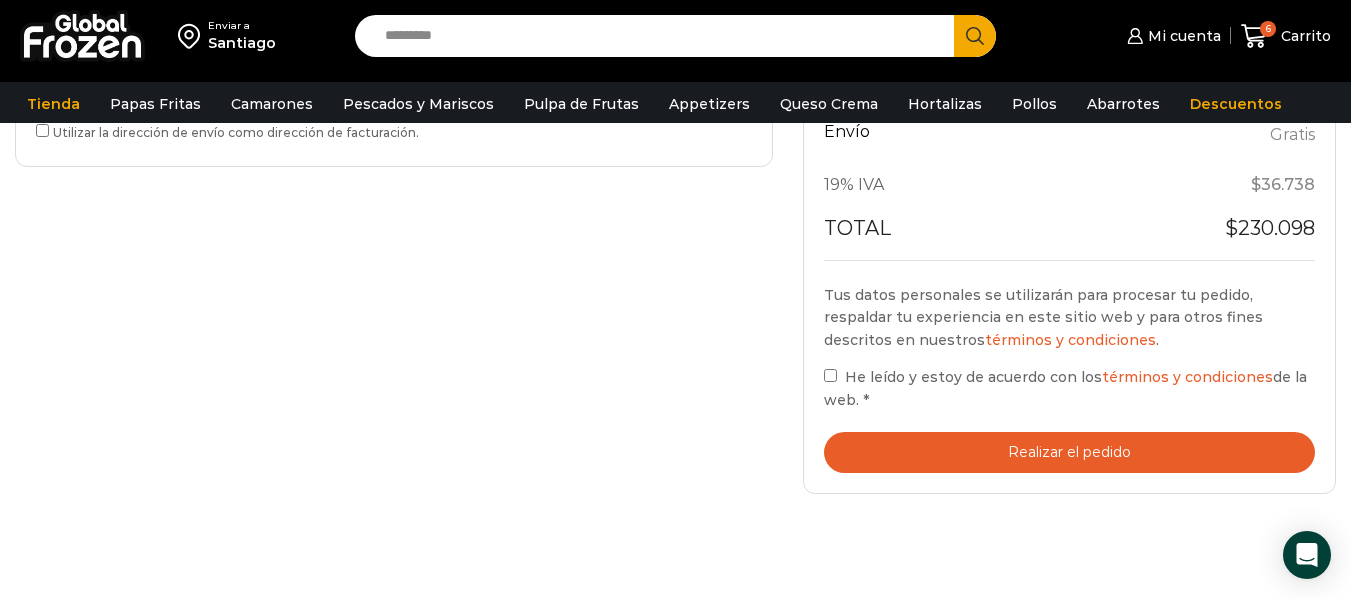 click on "He leído y estoy de acuerdo con los  términos y condiciones  de la web." at bounding box center [1065, 388] 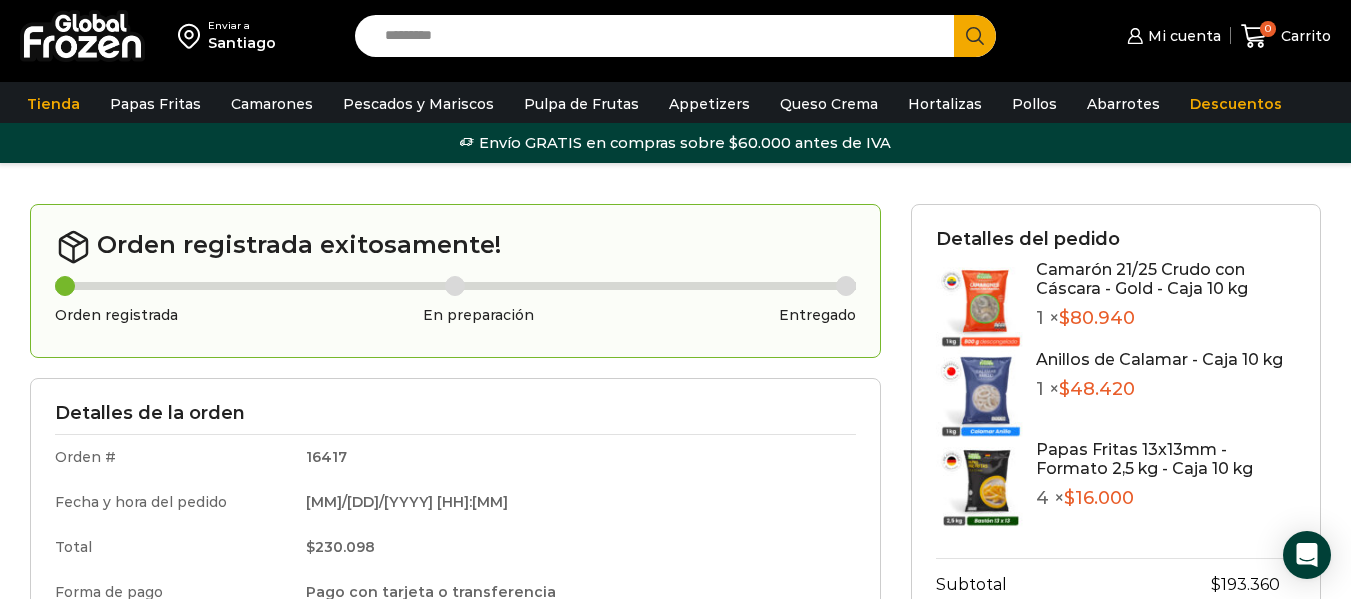 scroll, scrollTop: 0, scrollLeft: 0, axis: both 